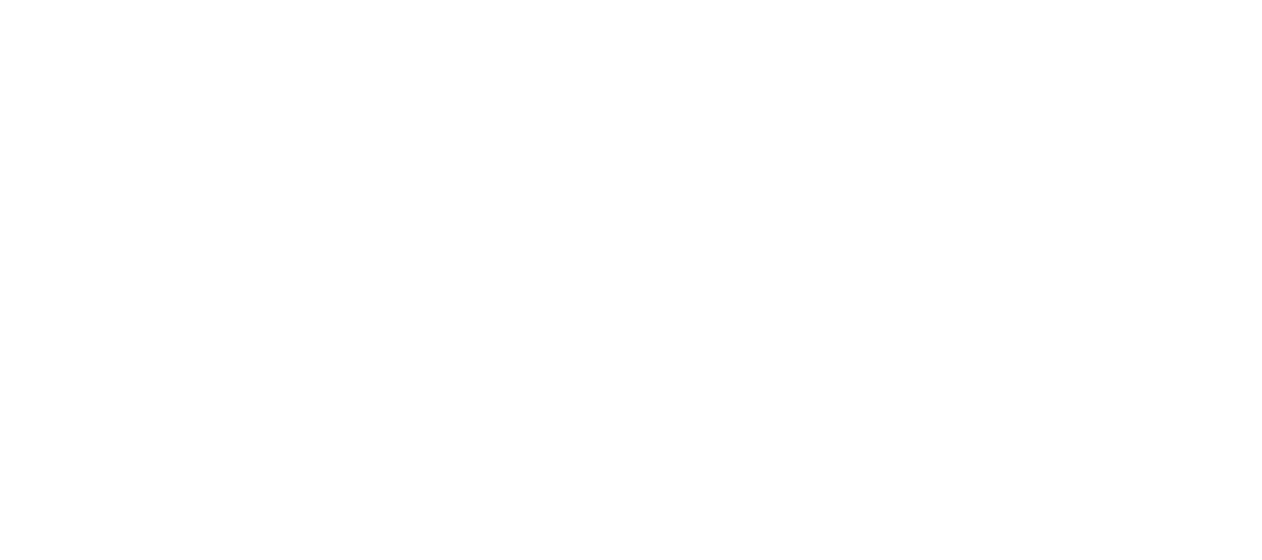 scroll, scrollTop: 0, scrollLeft: 0, axis: both 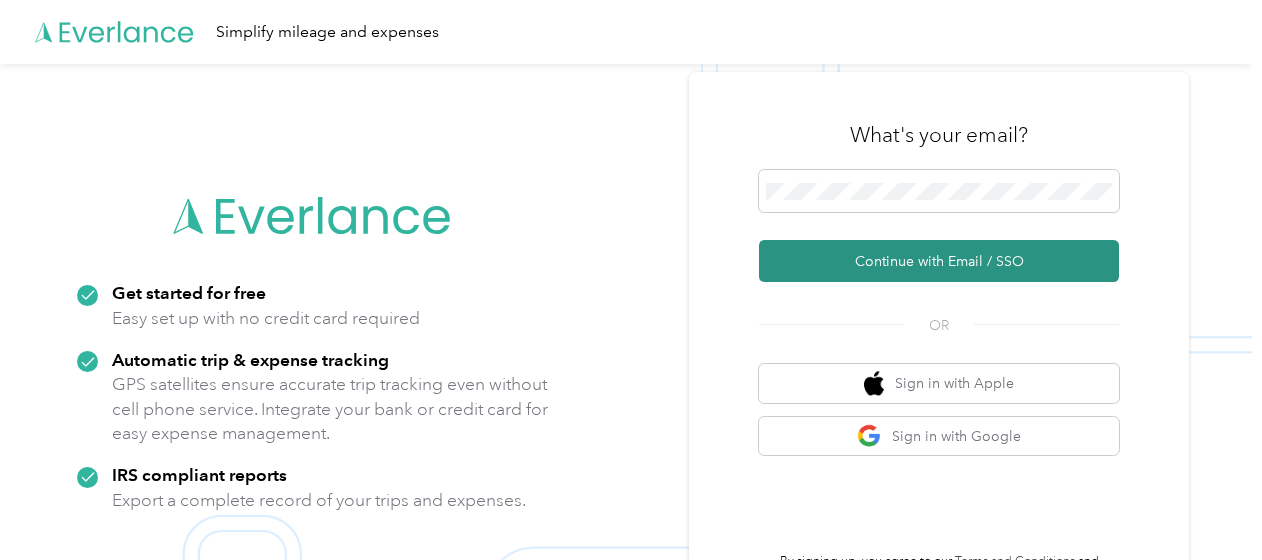 click on "Continue with Email / SSO" at bounding box center (939, 261) 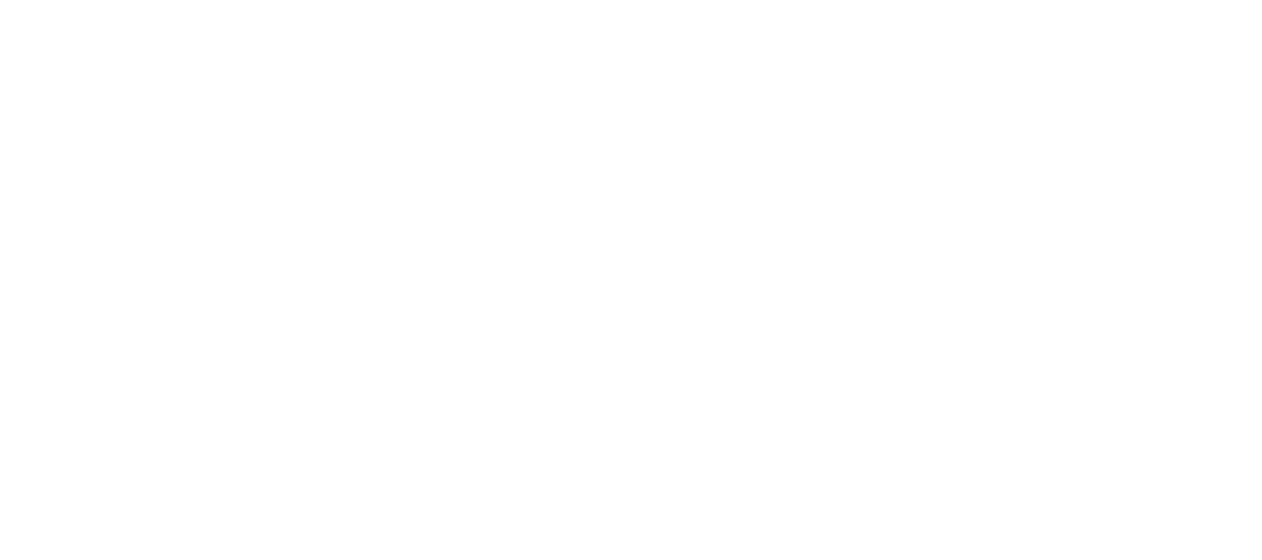 scroll, scrollTop: 0, scrollLeft: 0, axis: both 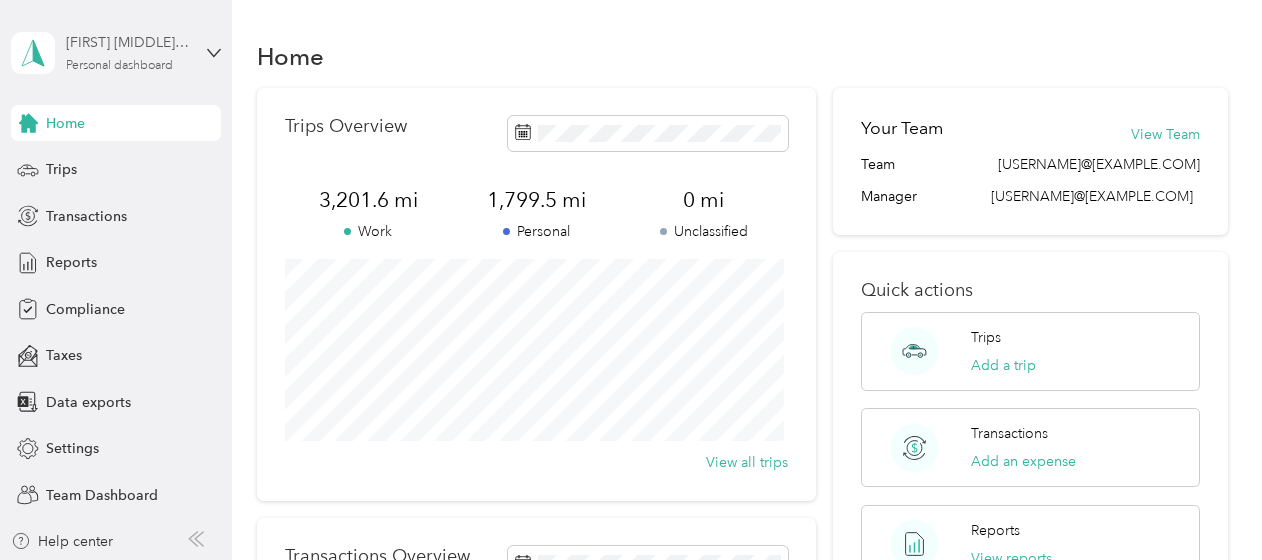 click on "Personal dashboard" at bounding box center [119, 66] 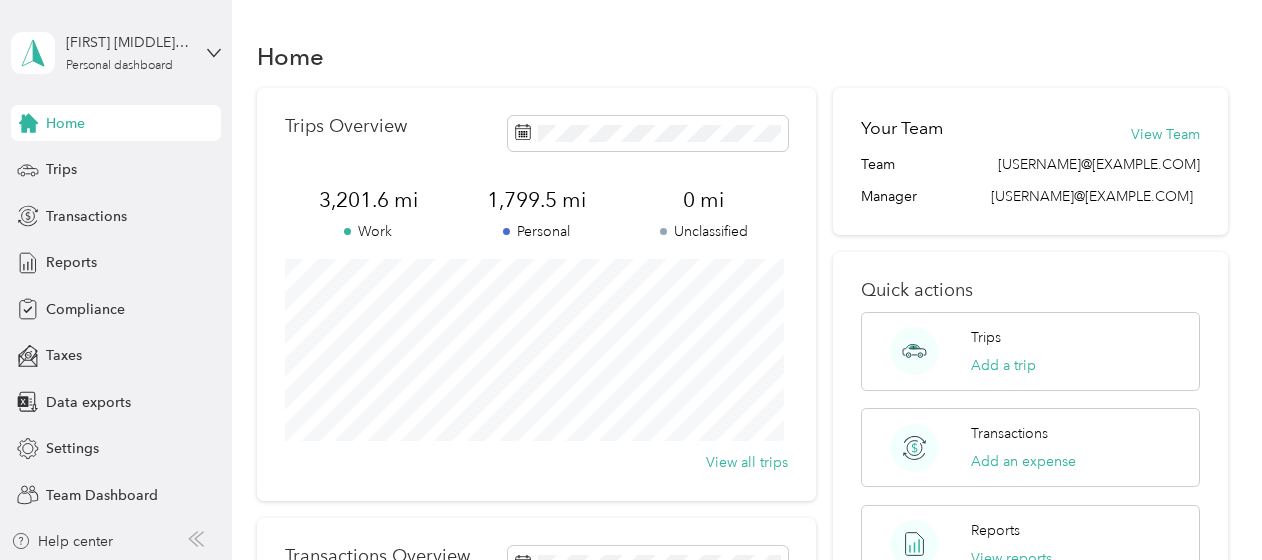 click on "Team dashboard" at bounding box center [197, 156] 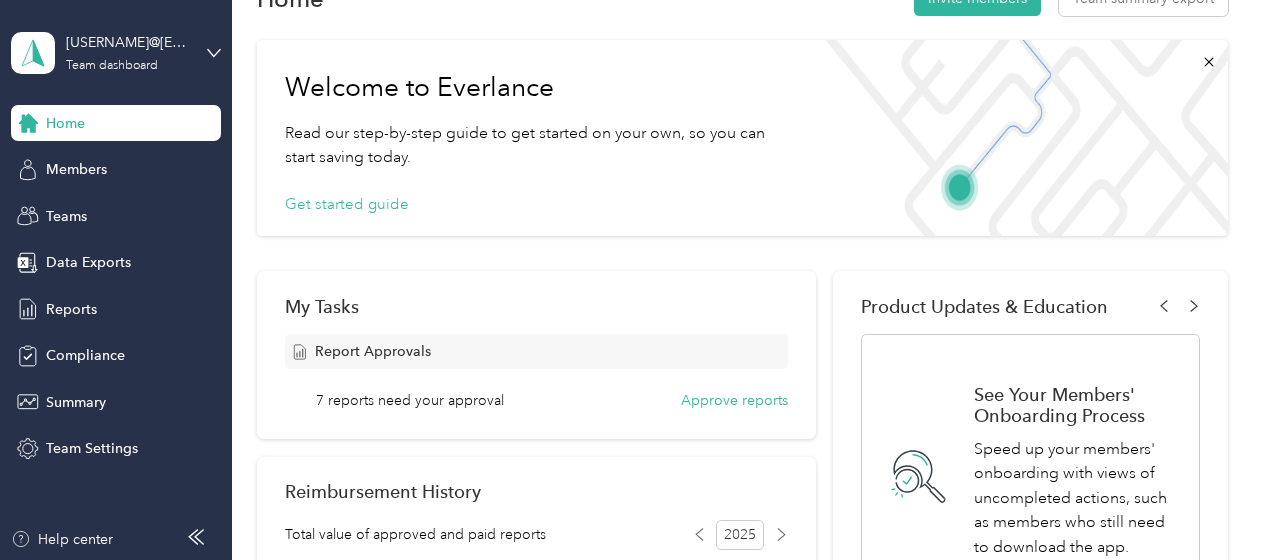 scroll, scrollTop: 100, scrollLeft: 0, axis: vertical 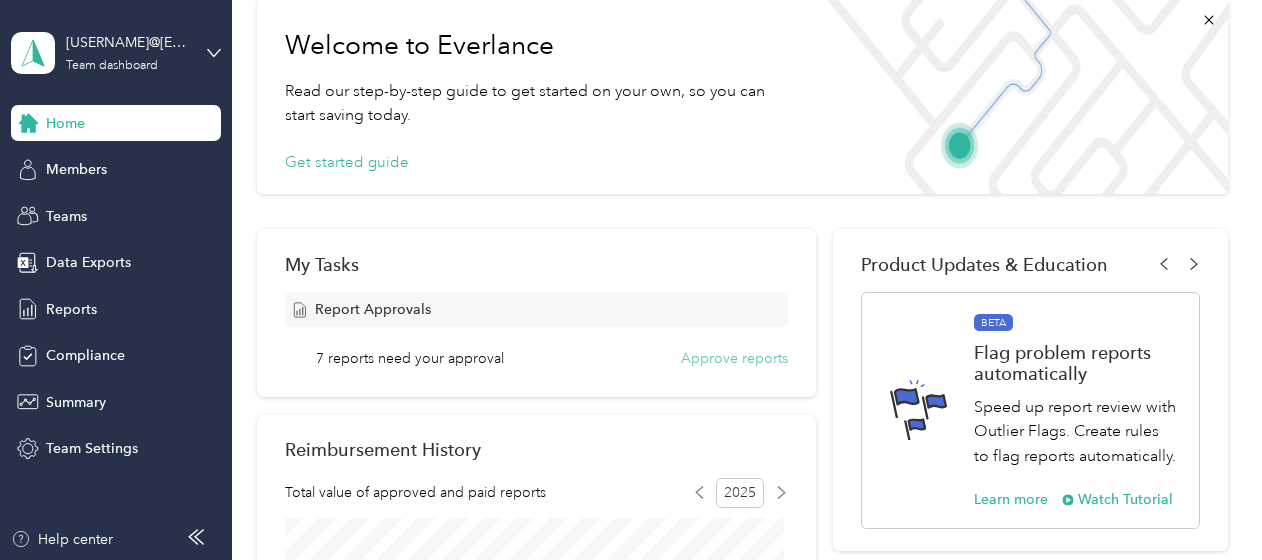 click on "Approve reports" at bounding box center [734, 358] 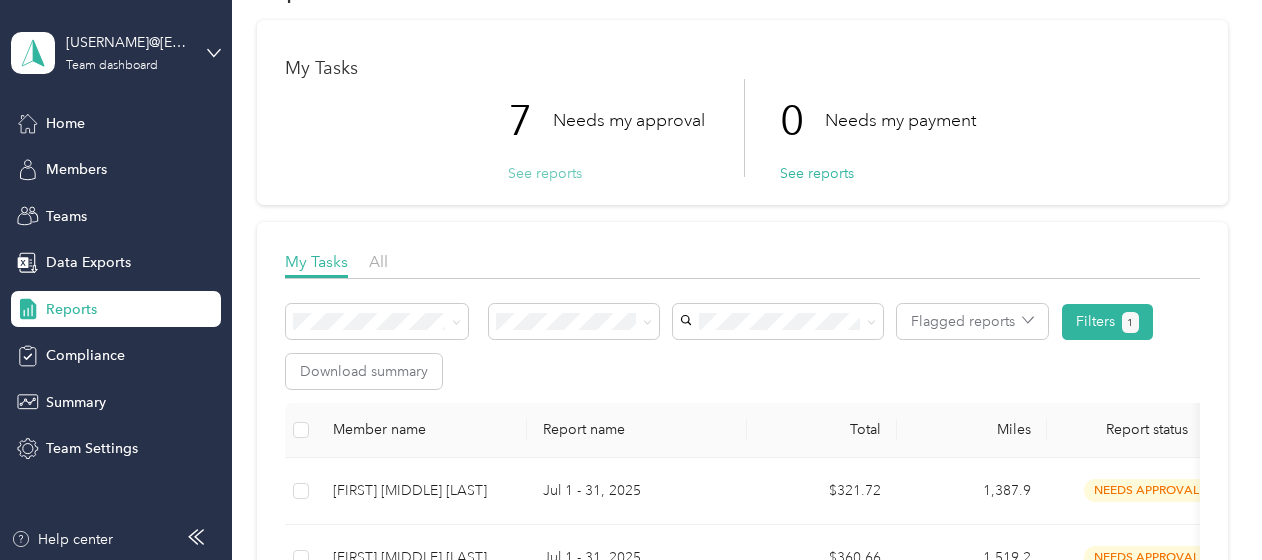 scroll, scrollTop: 100, scrollLeft: 0, axis: vertical 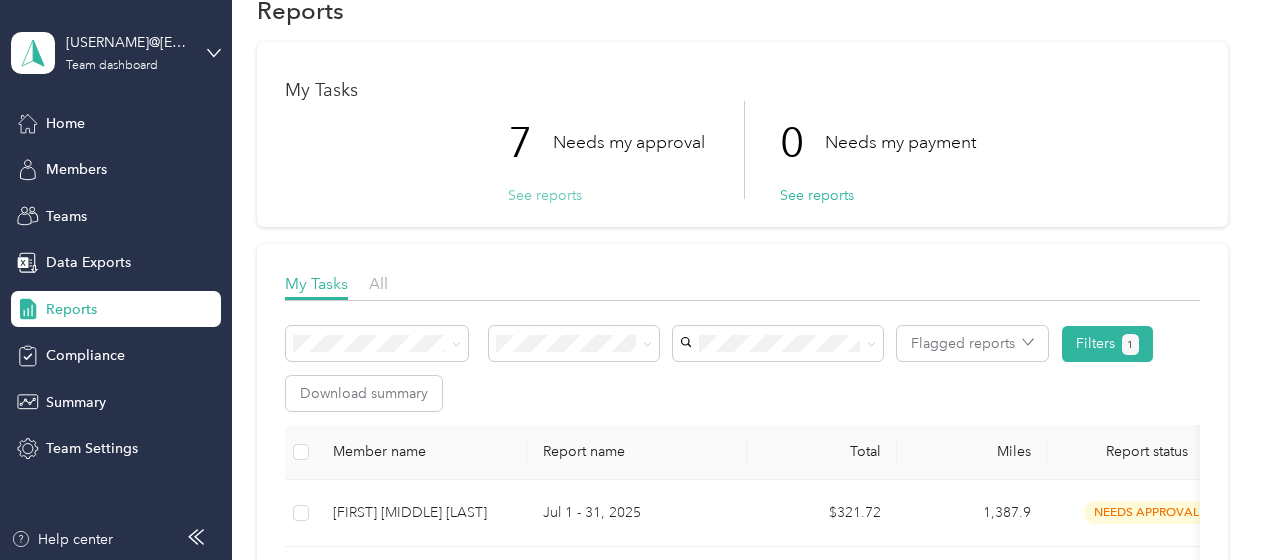 click on "See reports" at bounding box center [545, 195] 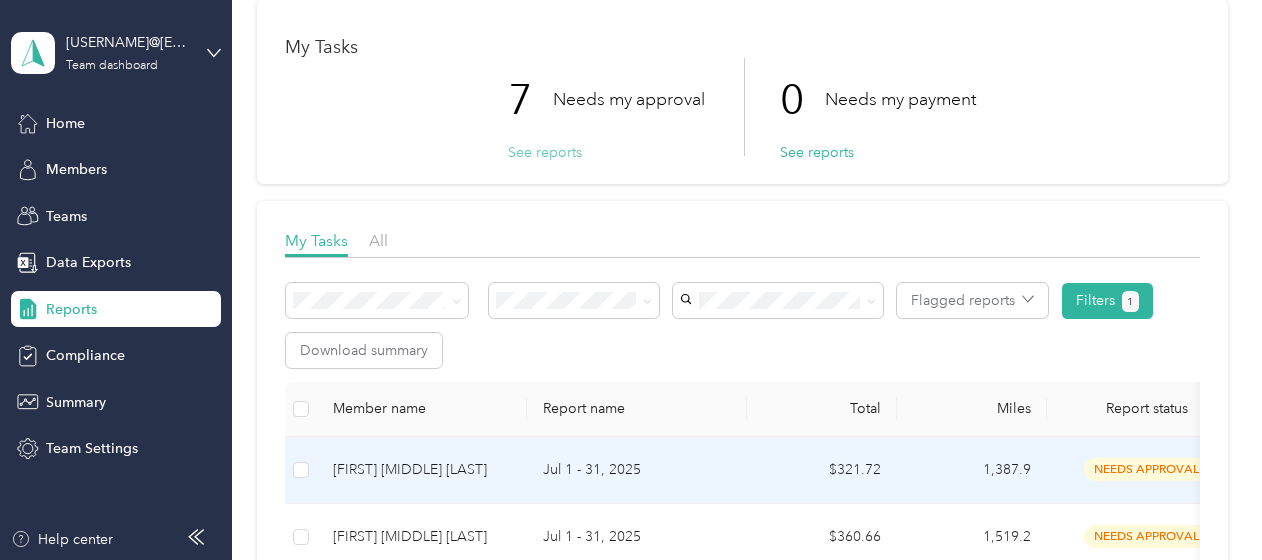 scroll, scrollTop: 0, scrollLeft: 0, axis: both 